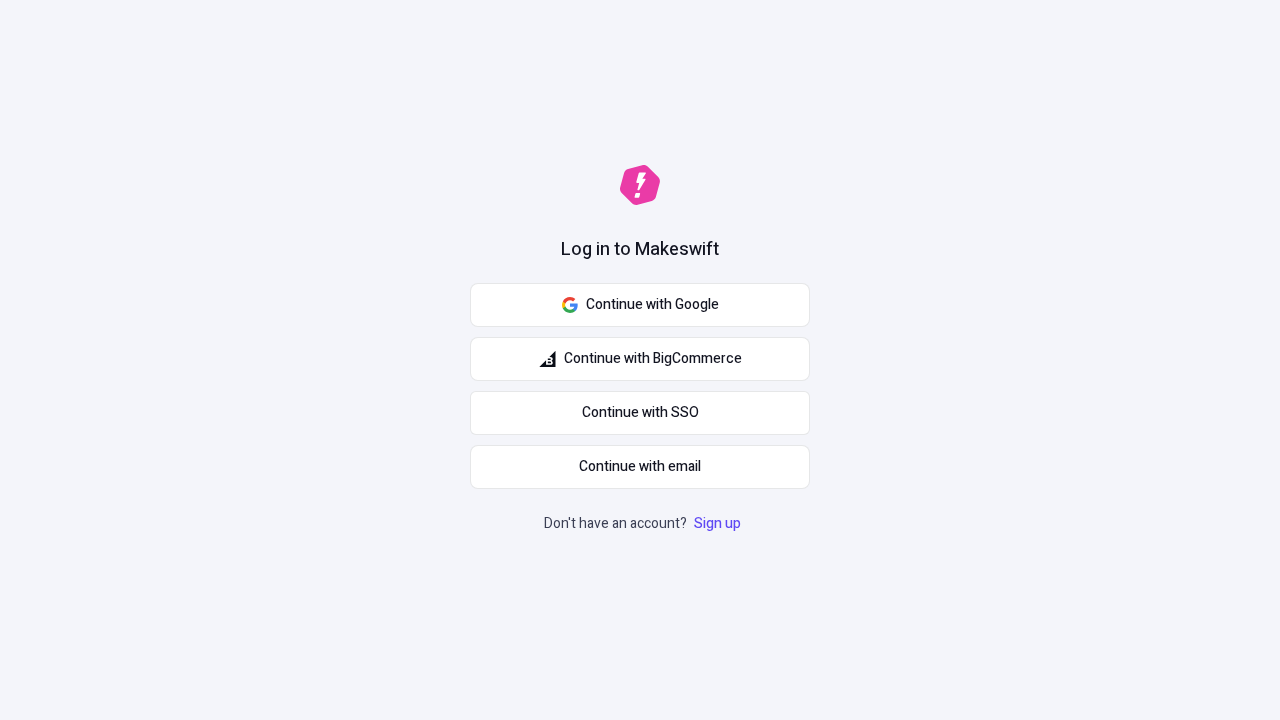 scroll, scrollTop: 0, scrollLeft: 0, axis: both 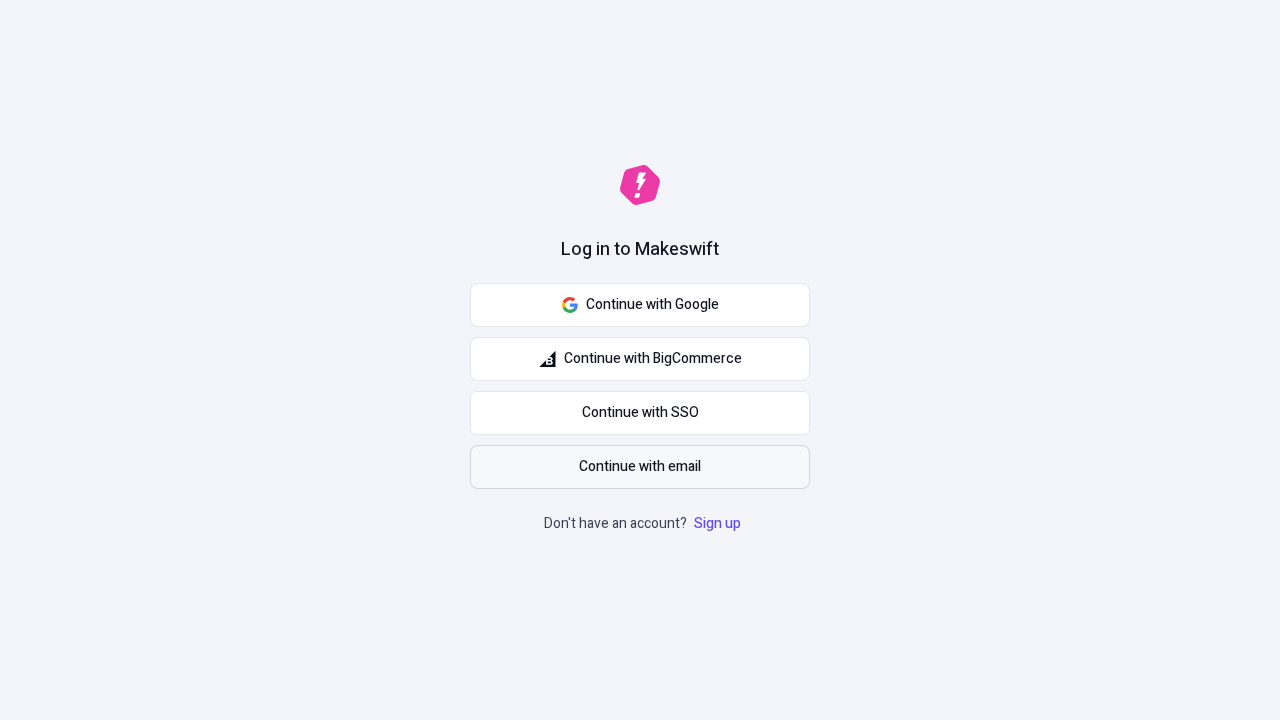 click on "Continue with email" at bounding box center (640, 467) 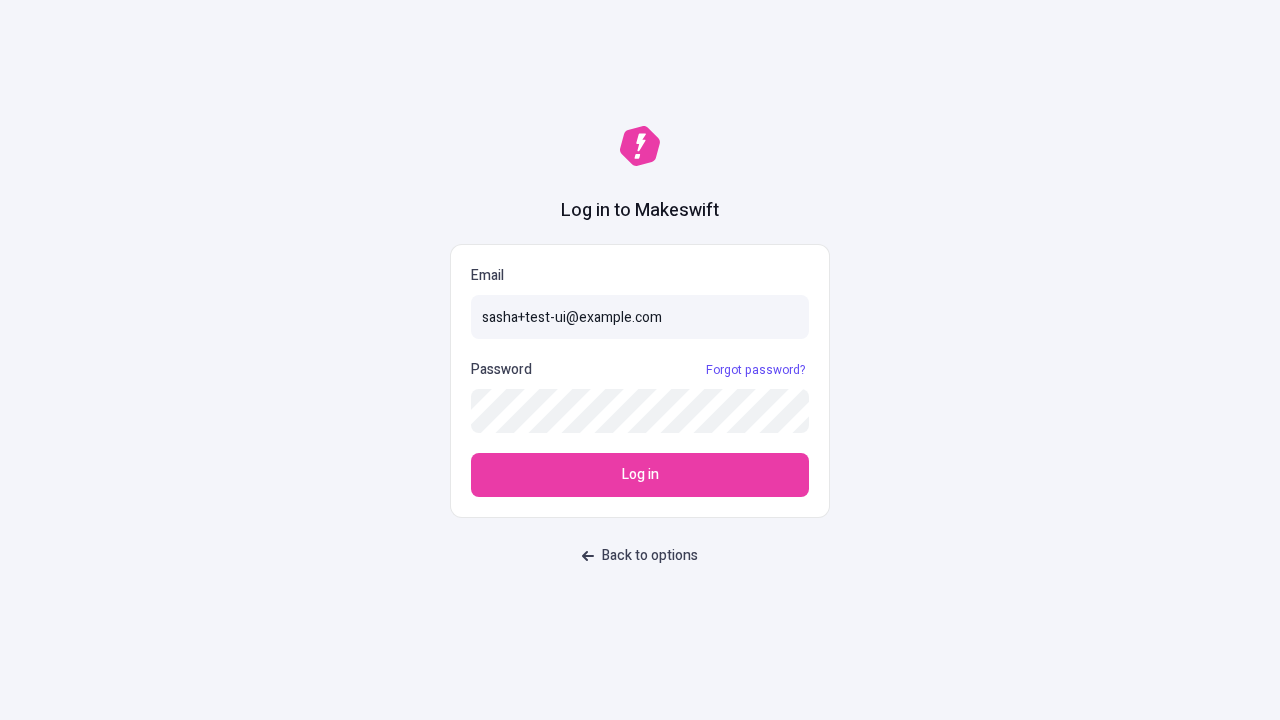type on "sasha+test-ui@makeswift.com" 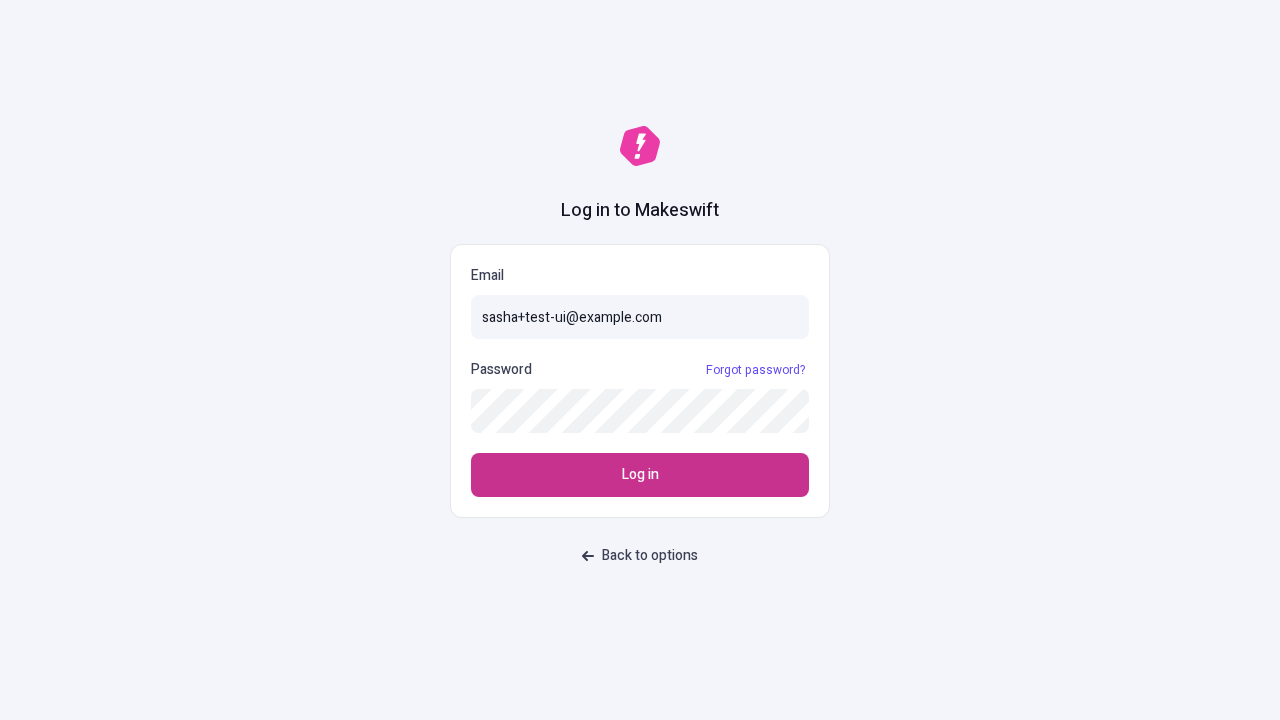 click on "Log in" at bounding box center (640, 475) 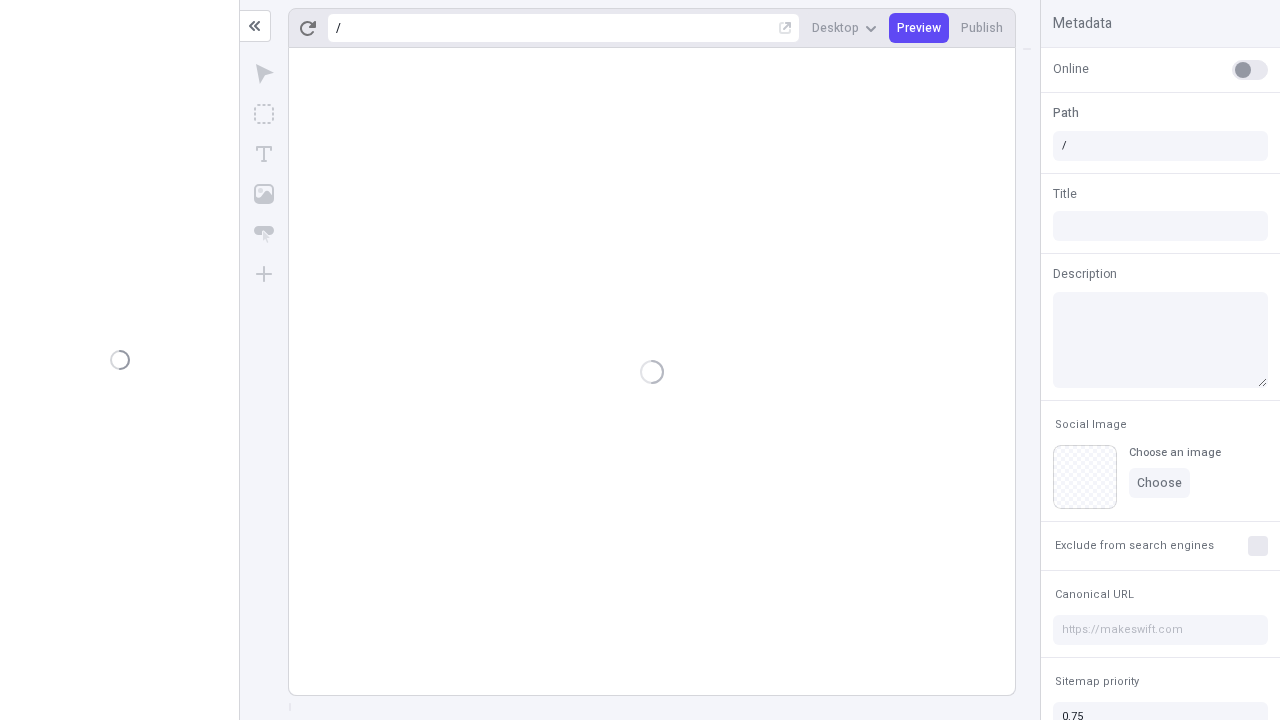 scroll, scrollTop: 0, scrollLeft: 0, axis: both 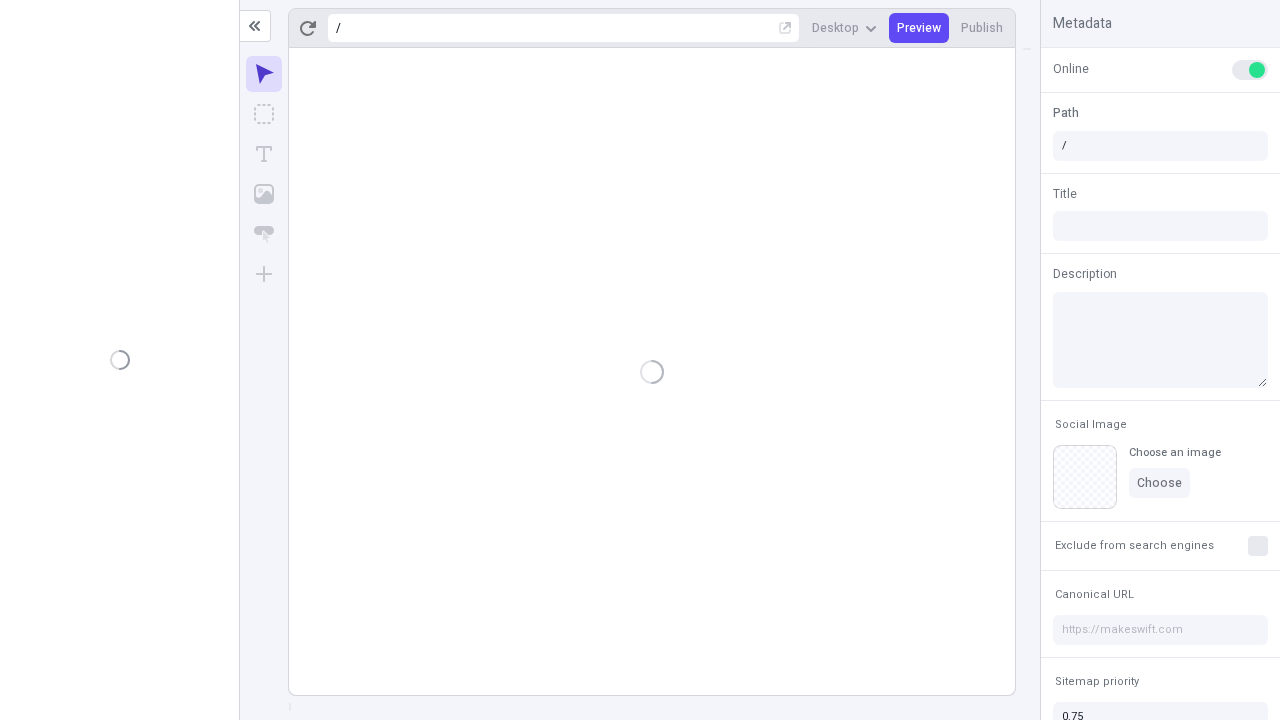 type on "/deep-link-abscido" 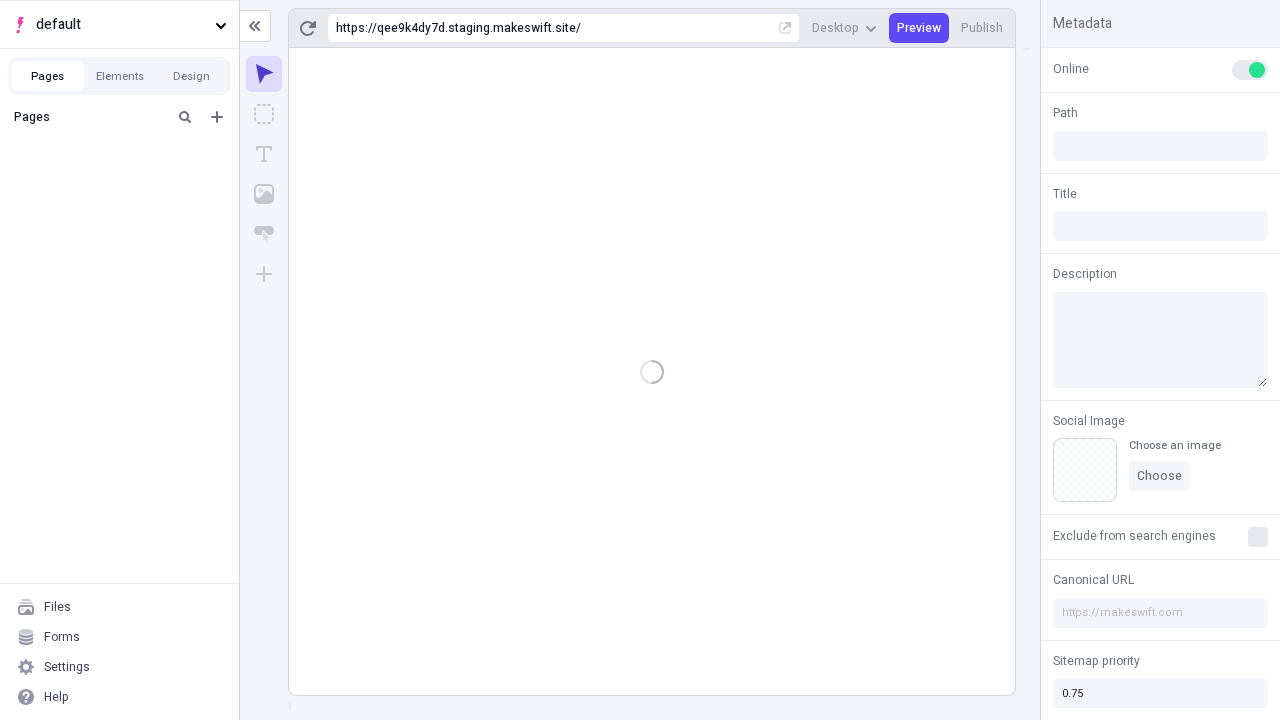 type on "/deep-link-abscido" 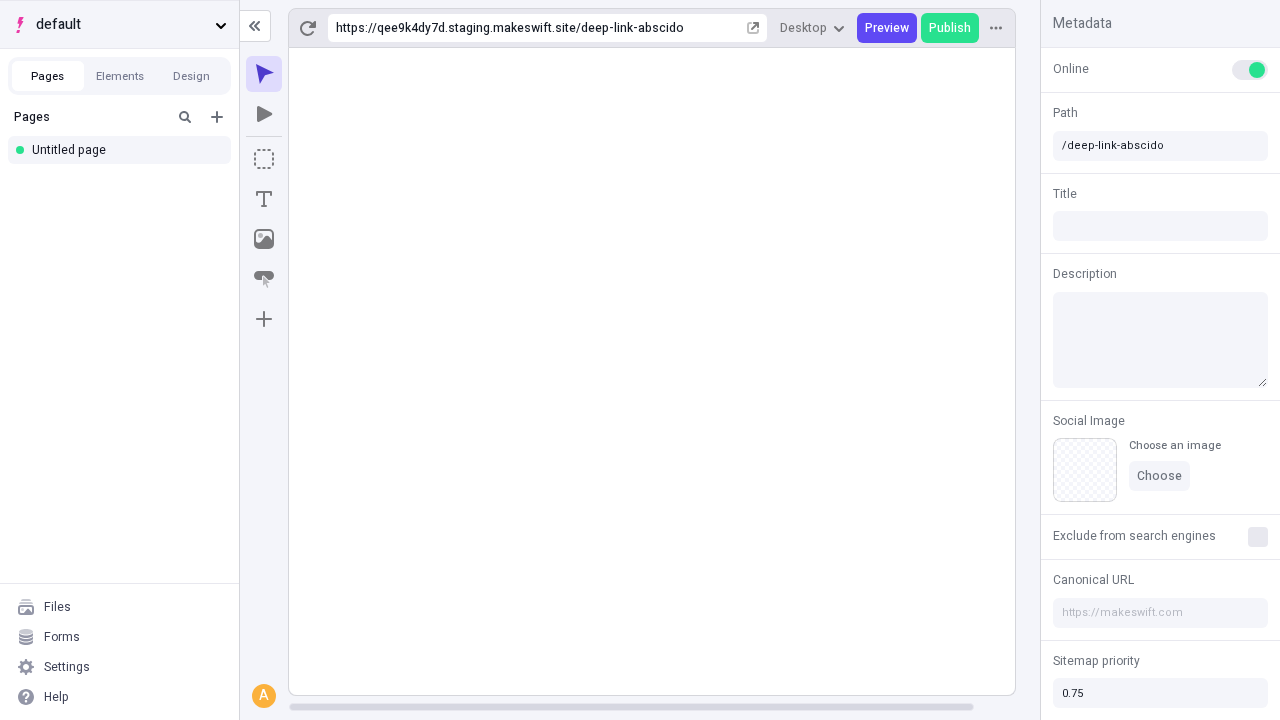 click on "default" at bounding box center [121, 25] 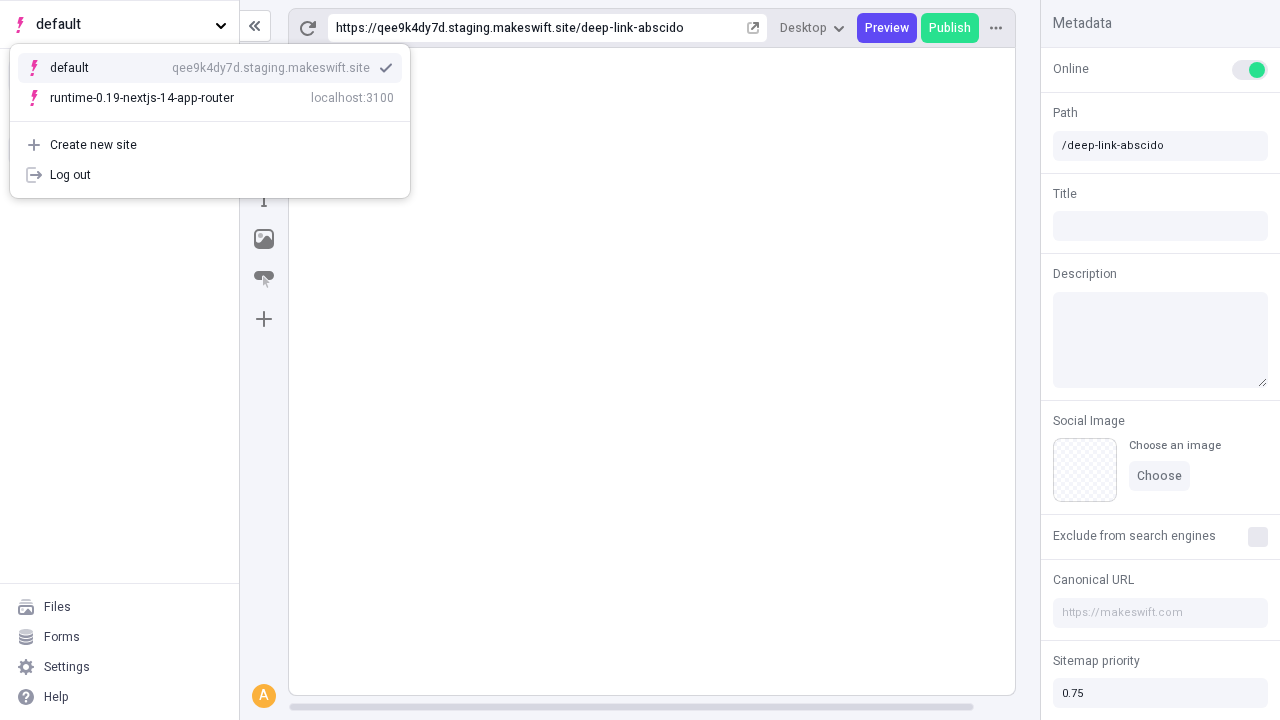 click on "Create new site" at bounding box center (222, 145) 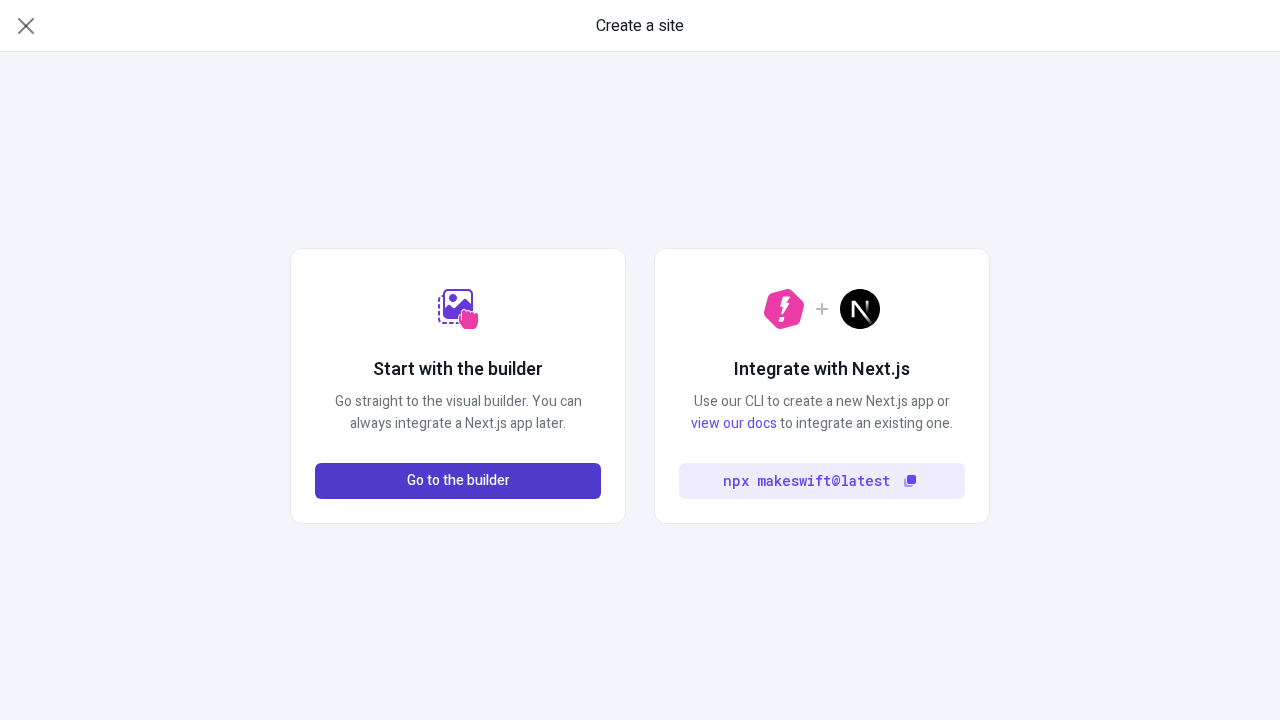 click on "Go to the builder" at bounding box center [458, 481] 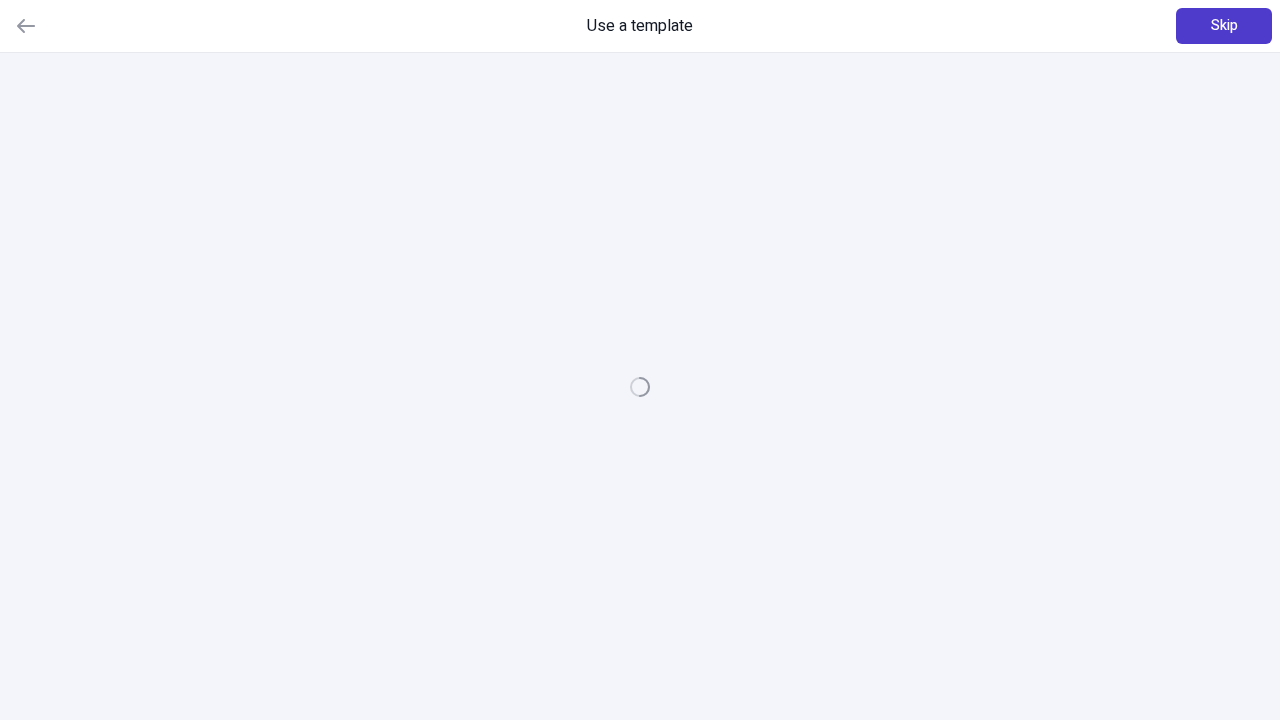 click on "Skip" at bounding box center [1224, 26] 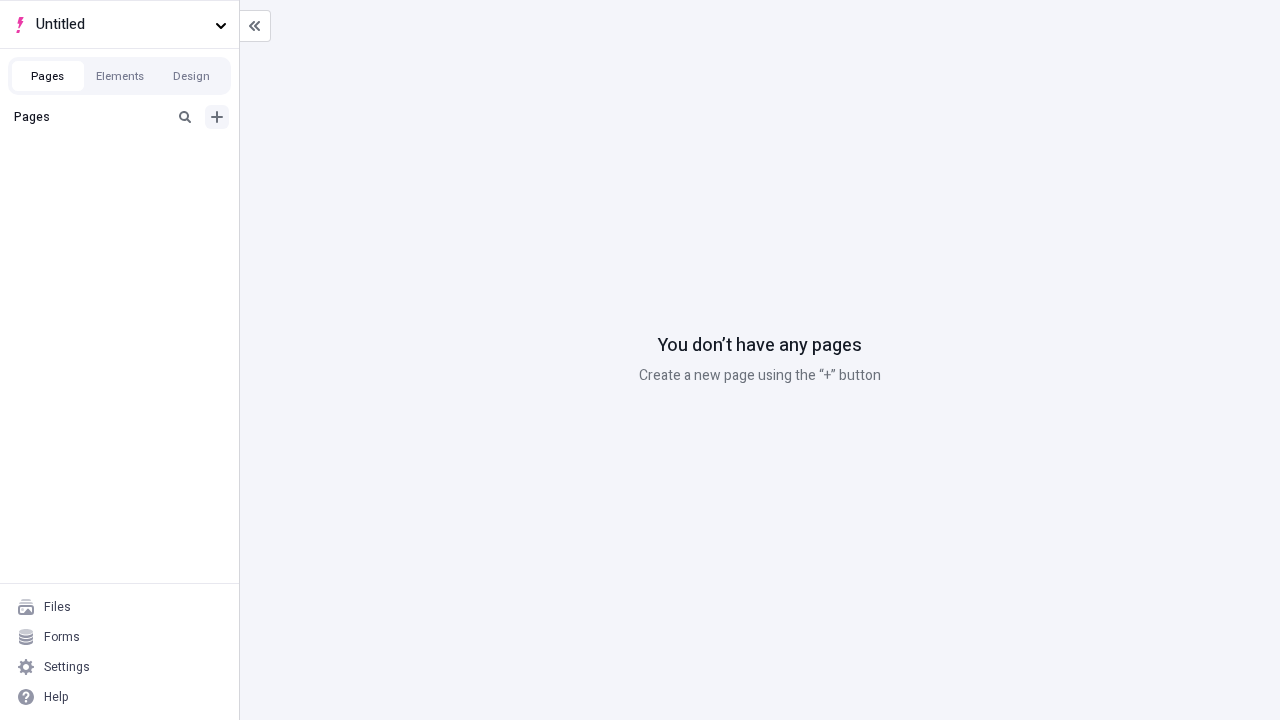 click 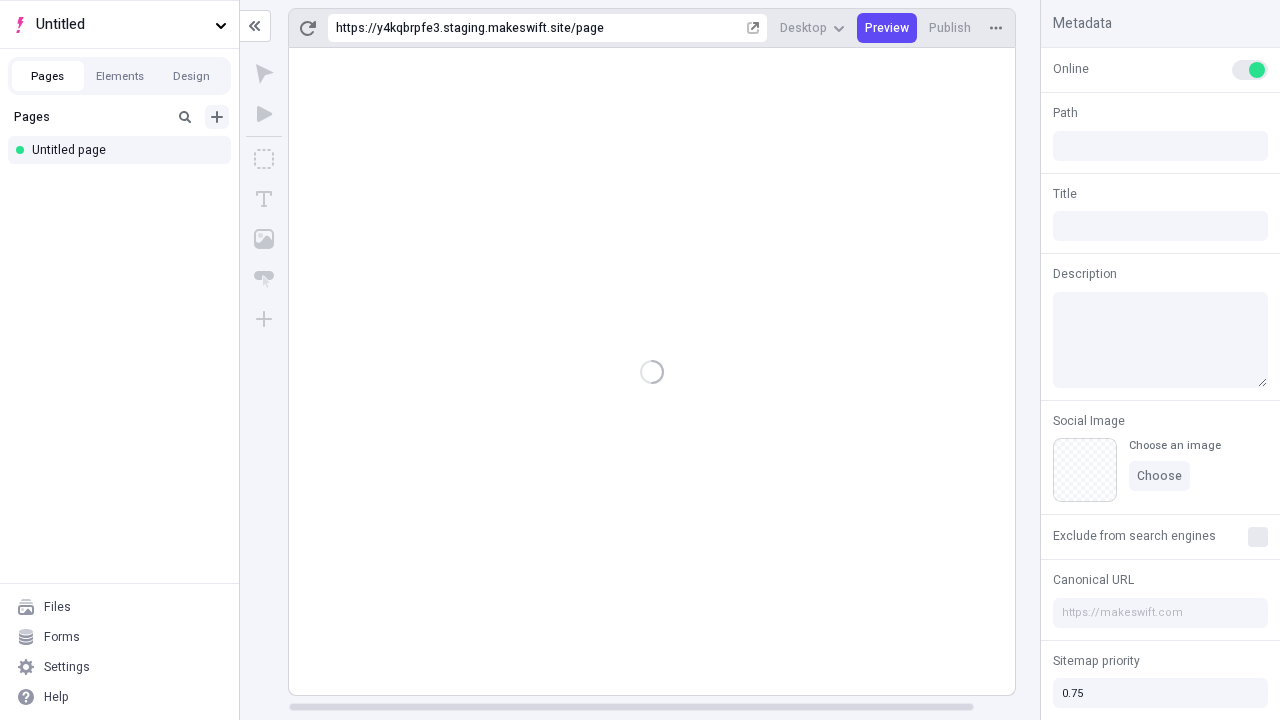 type on "/page" 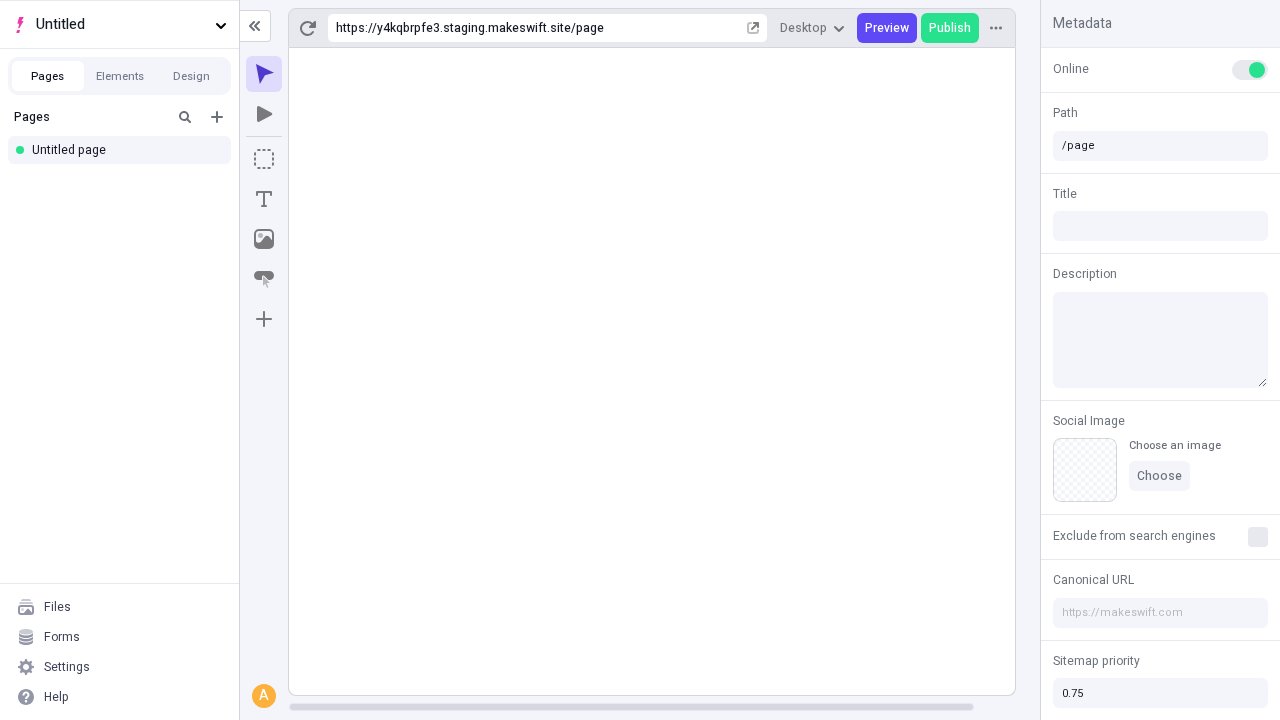 click 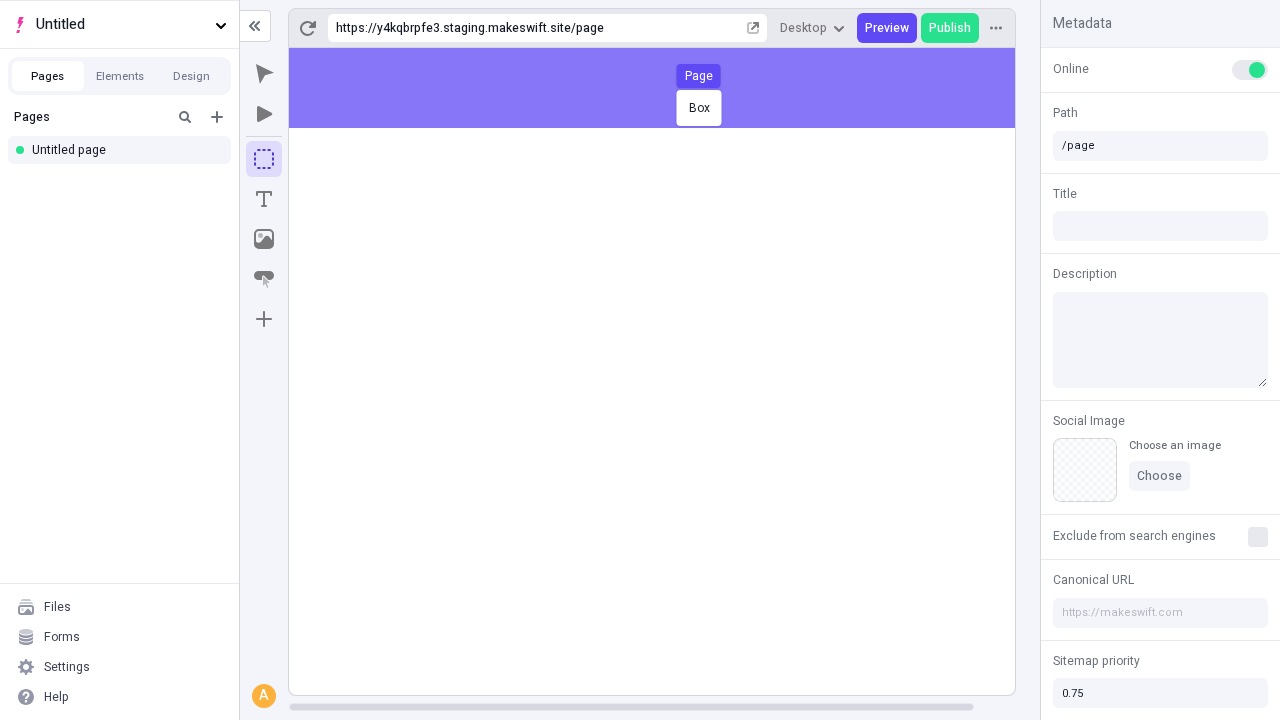 click on "Box Page" at bounding box center (640, 360) 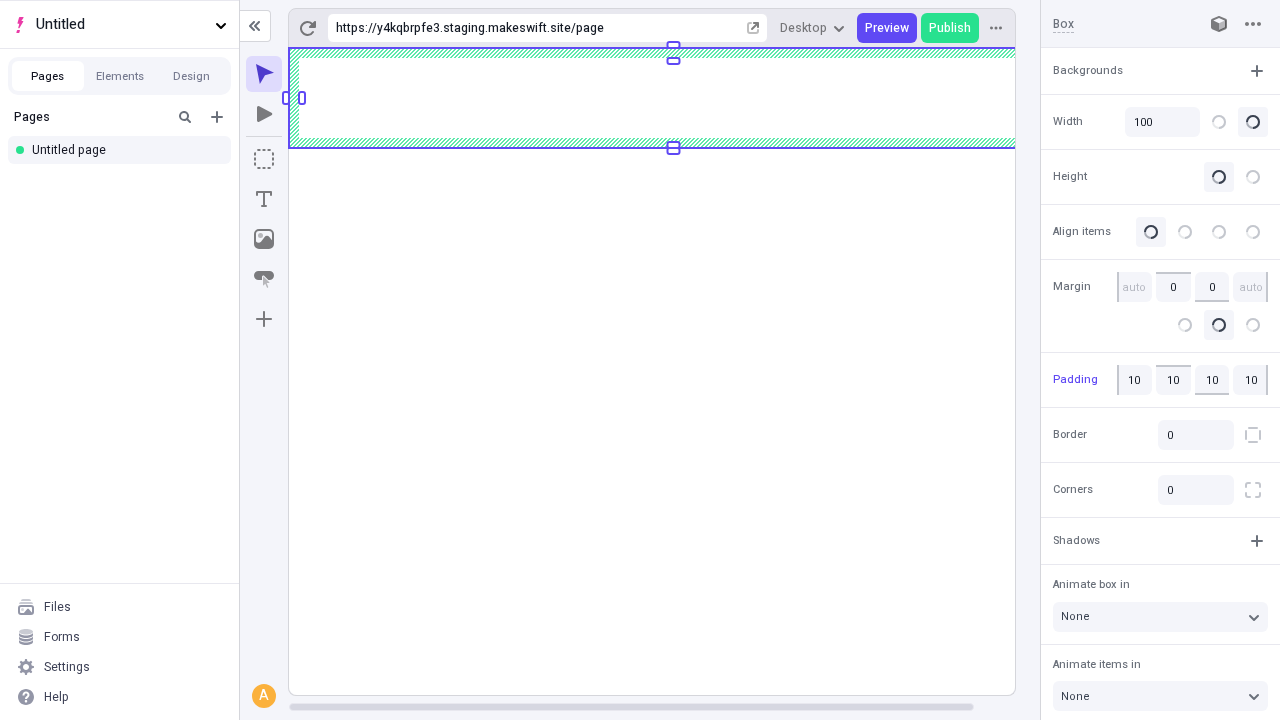 click 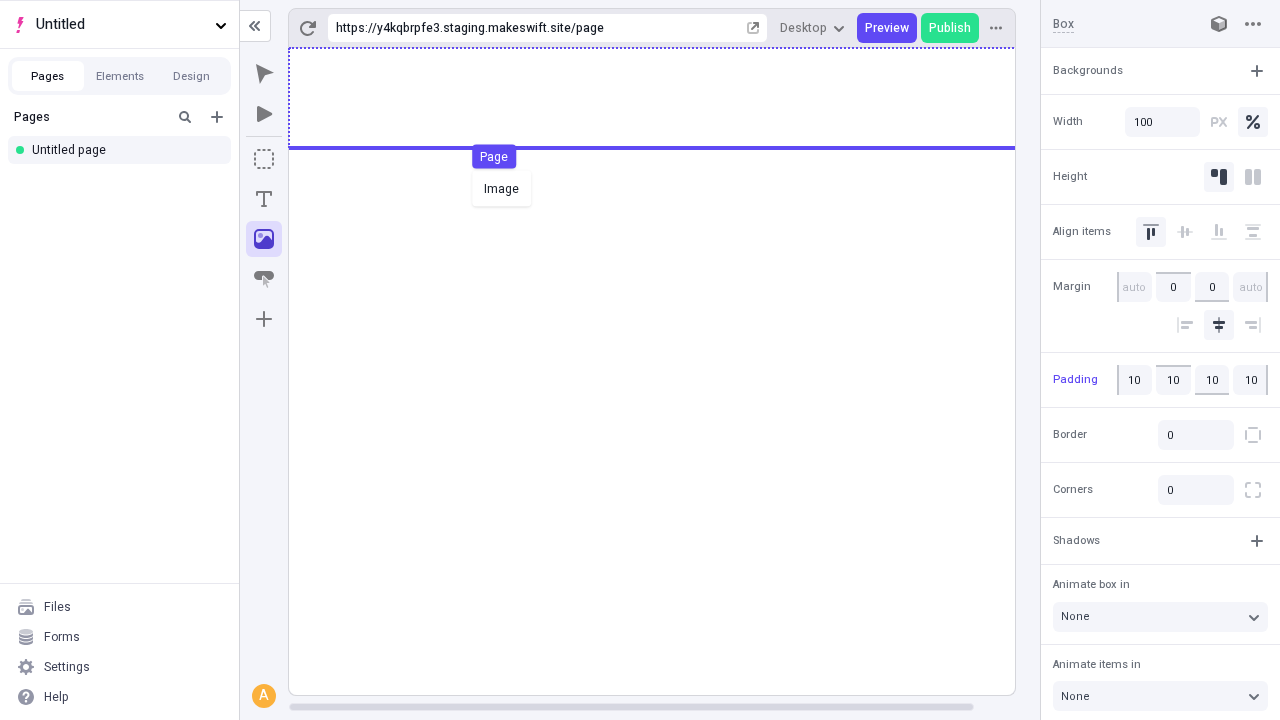 click on "Image Page" at bounding box center [640, 360] 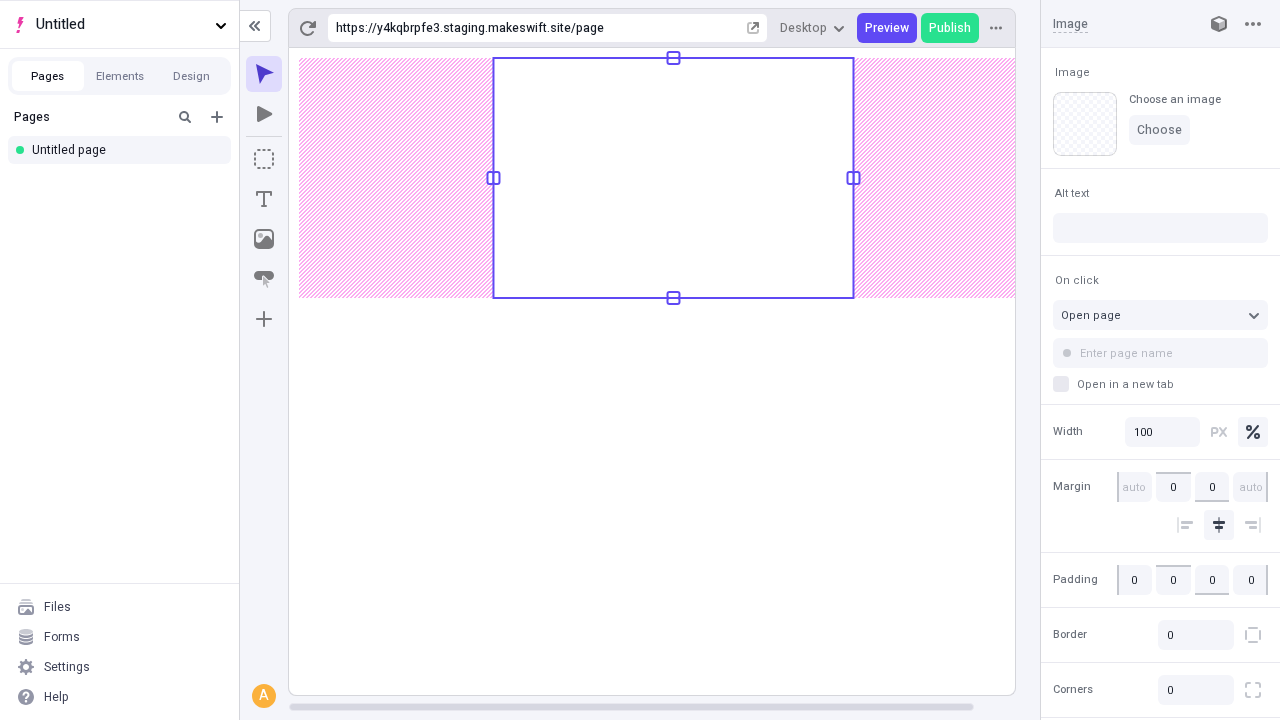 click 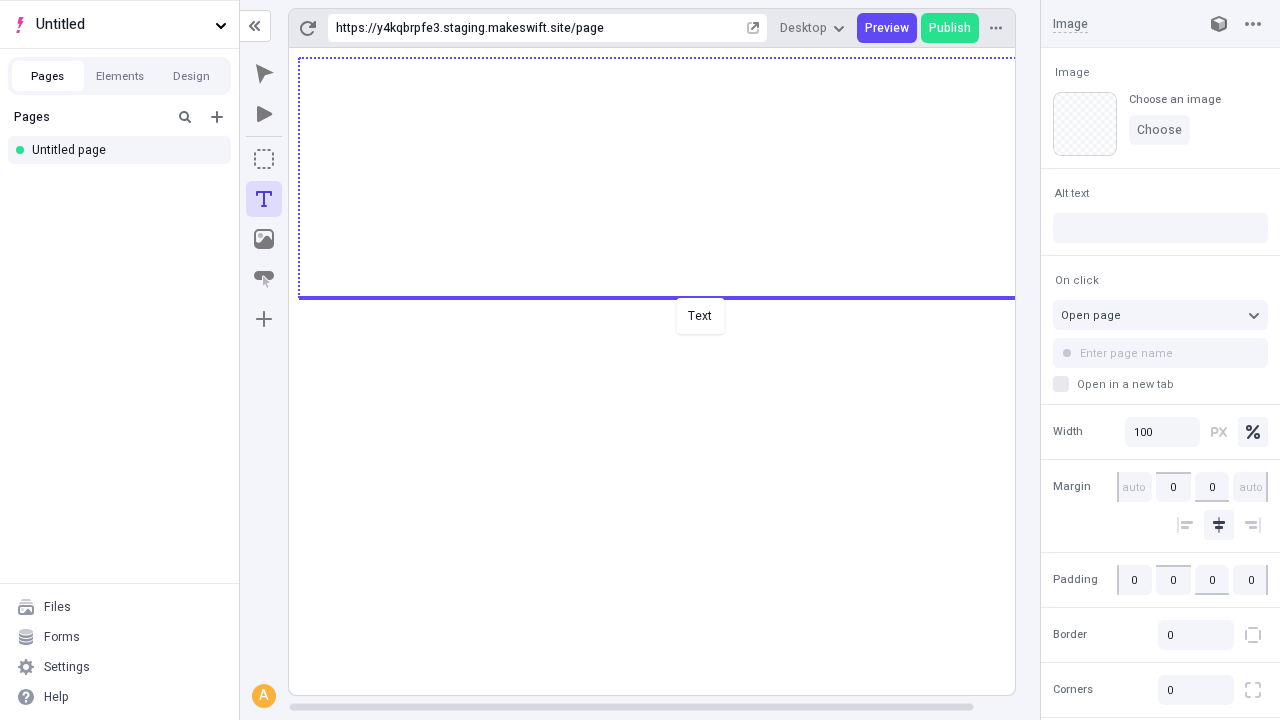 click on "Text" at bounding box center [640, 360] 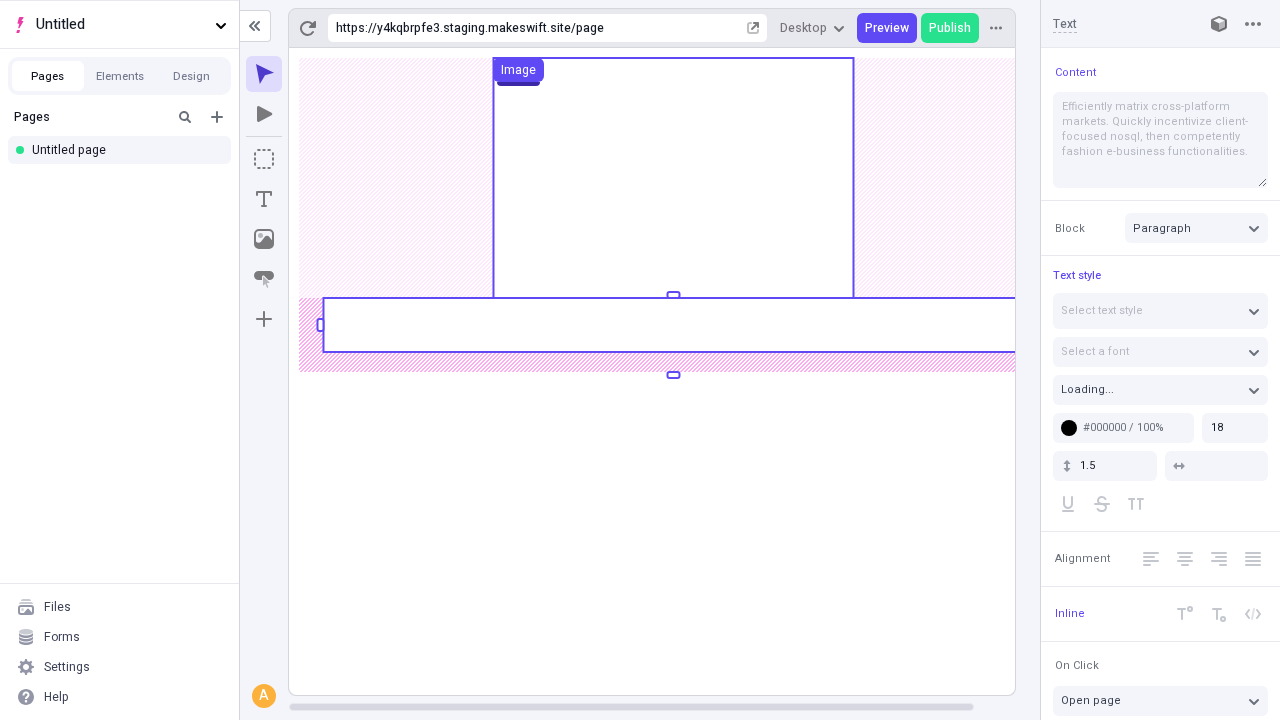 click 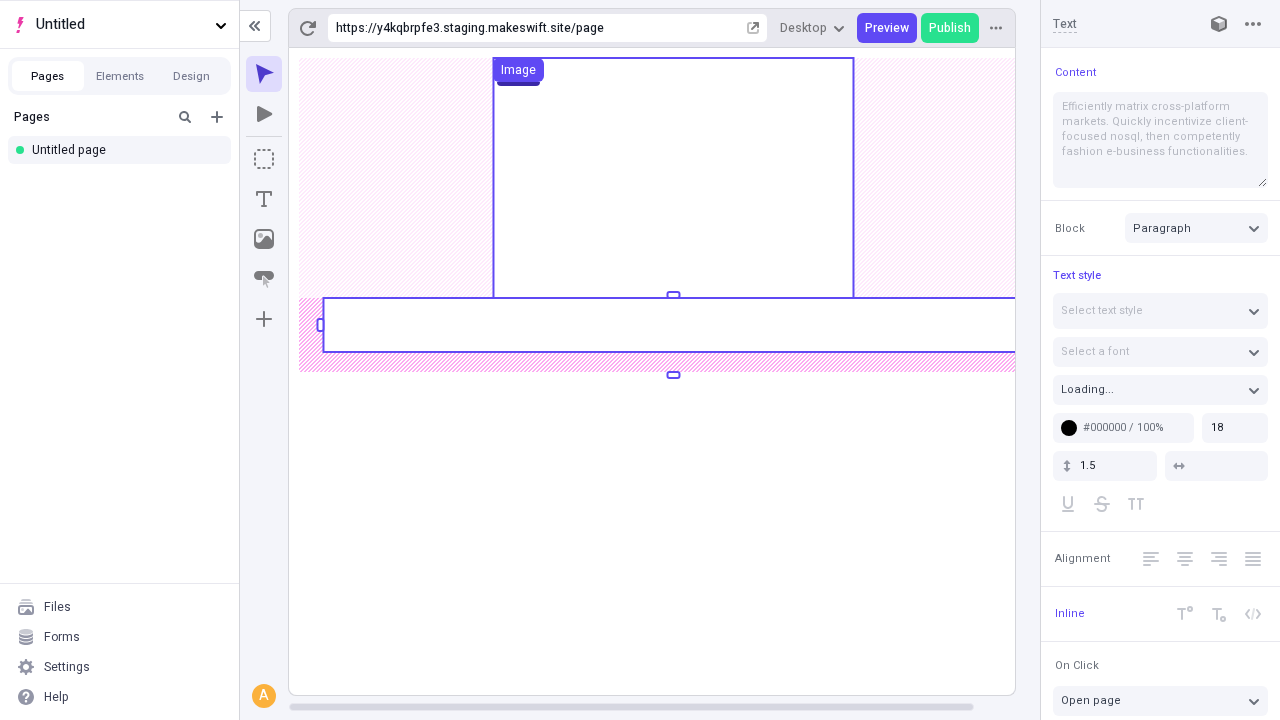 click 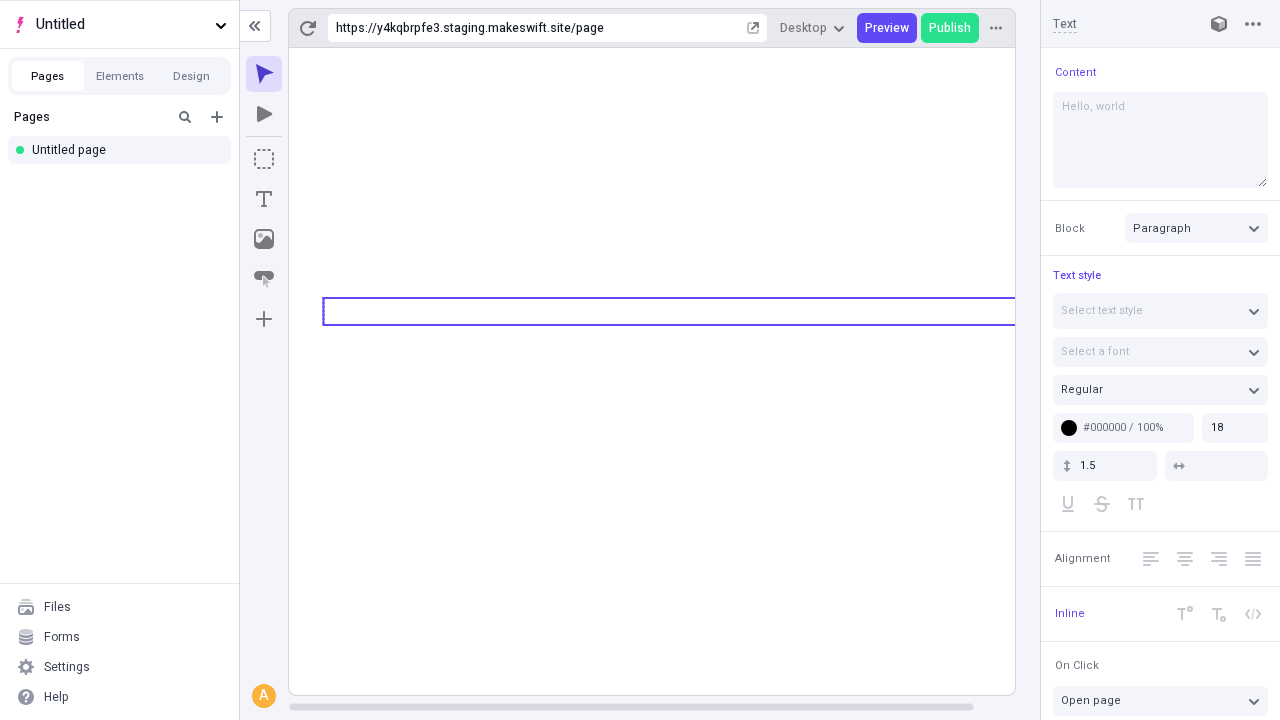 type on "Hello, world!" 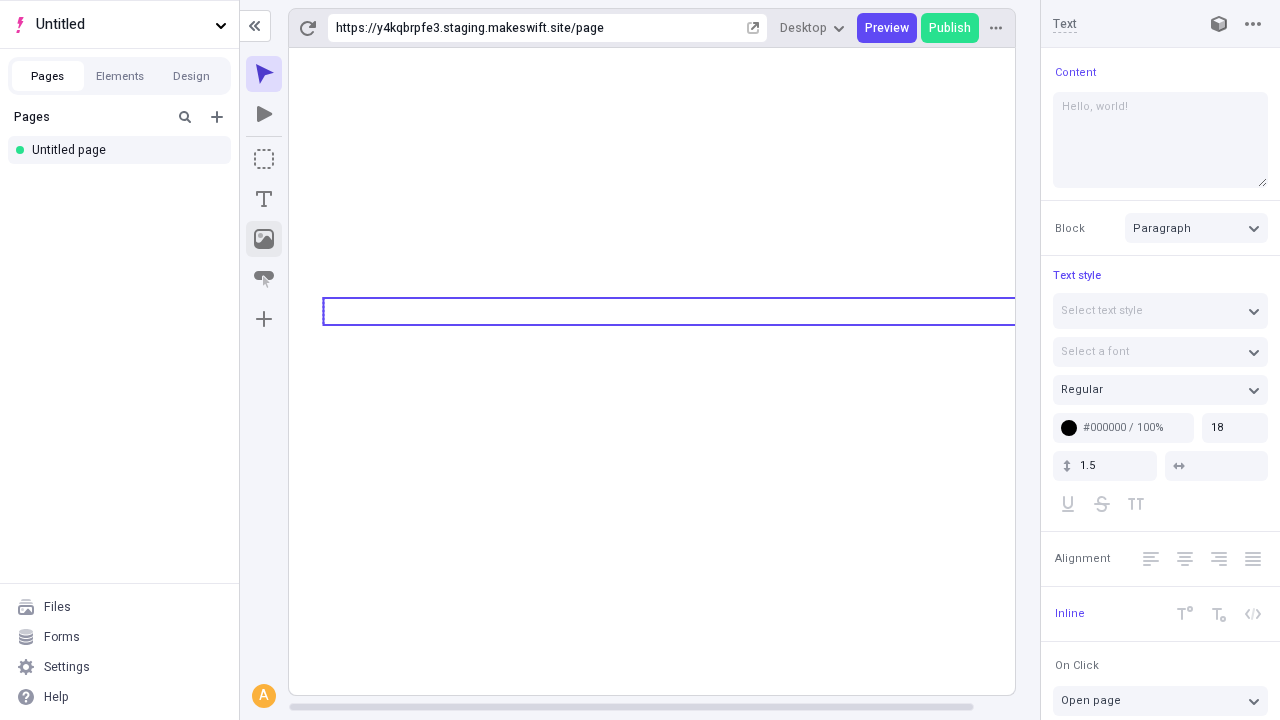 click 